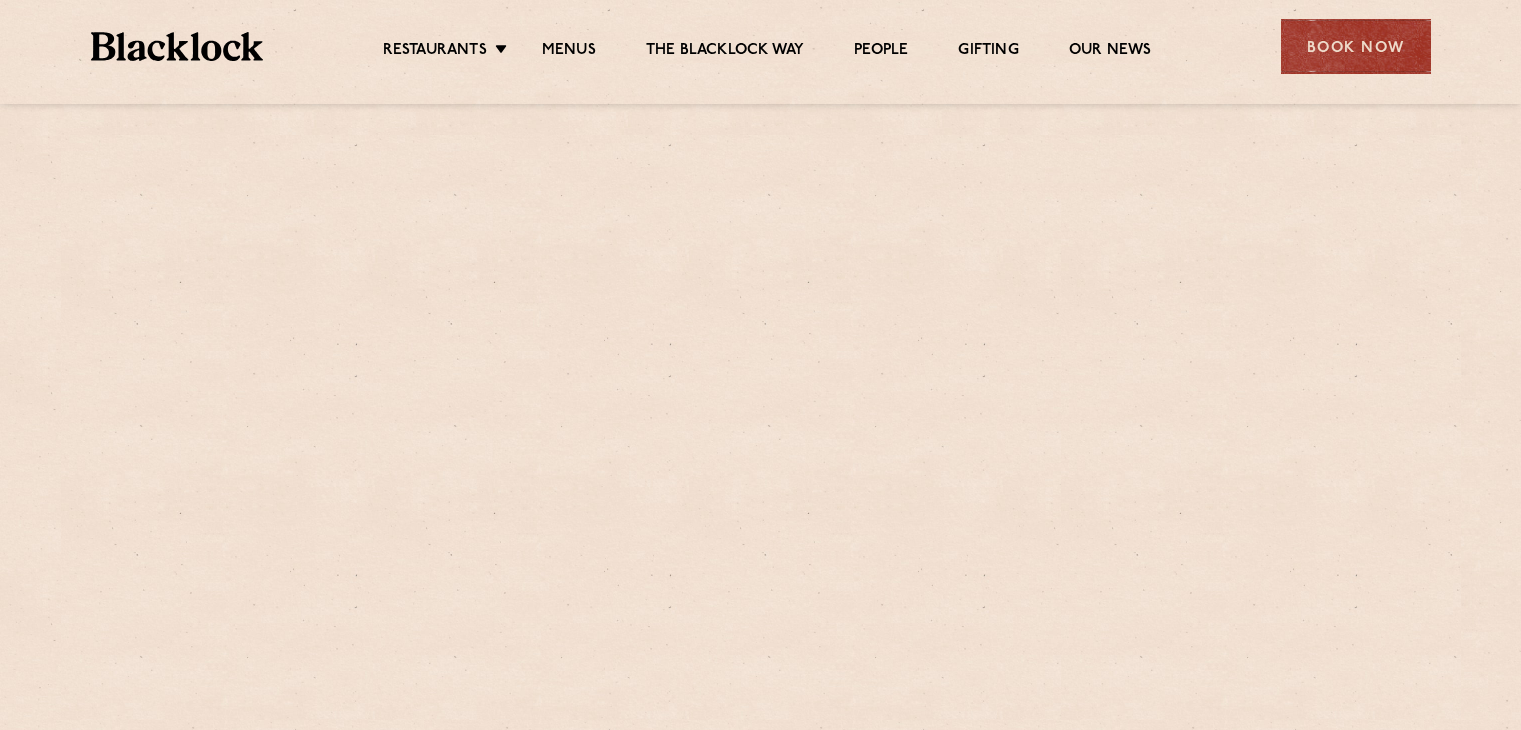 scroll, scrollTop: 0, scrollLeft: 0, axis: both 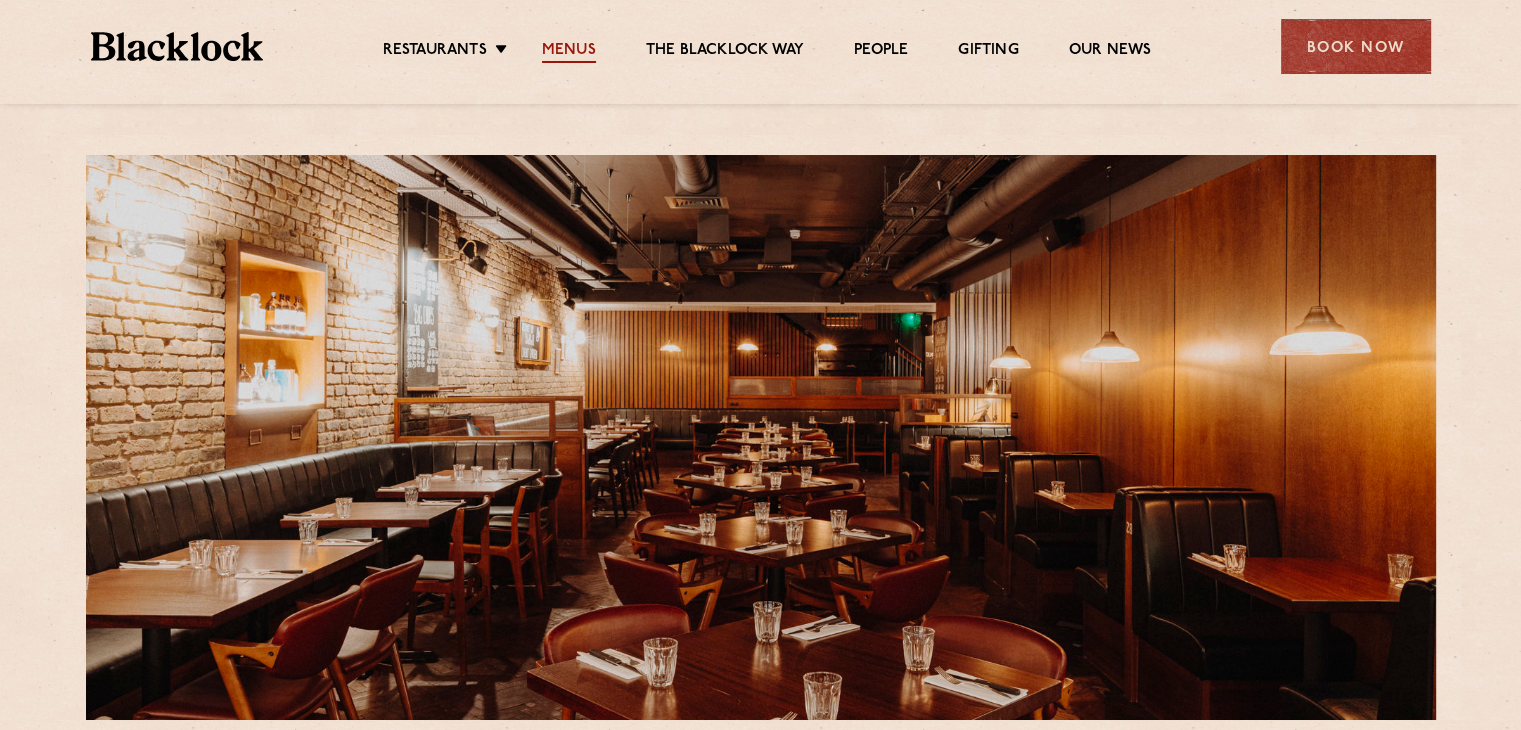 click on "Menus" at bounding box center (569, 52) 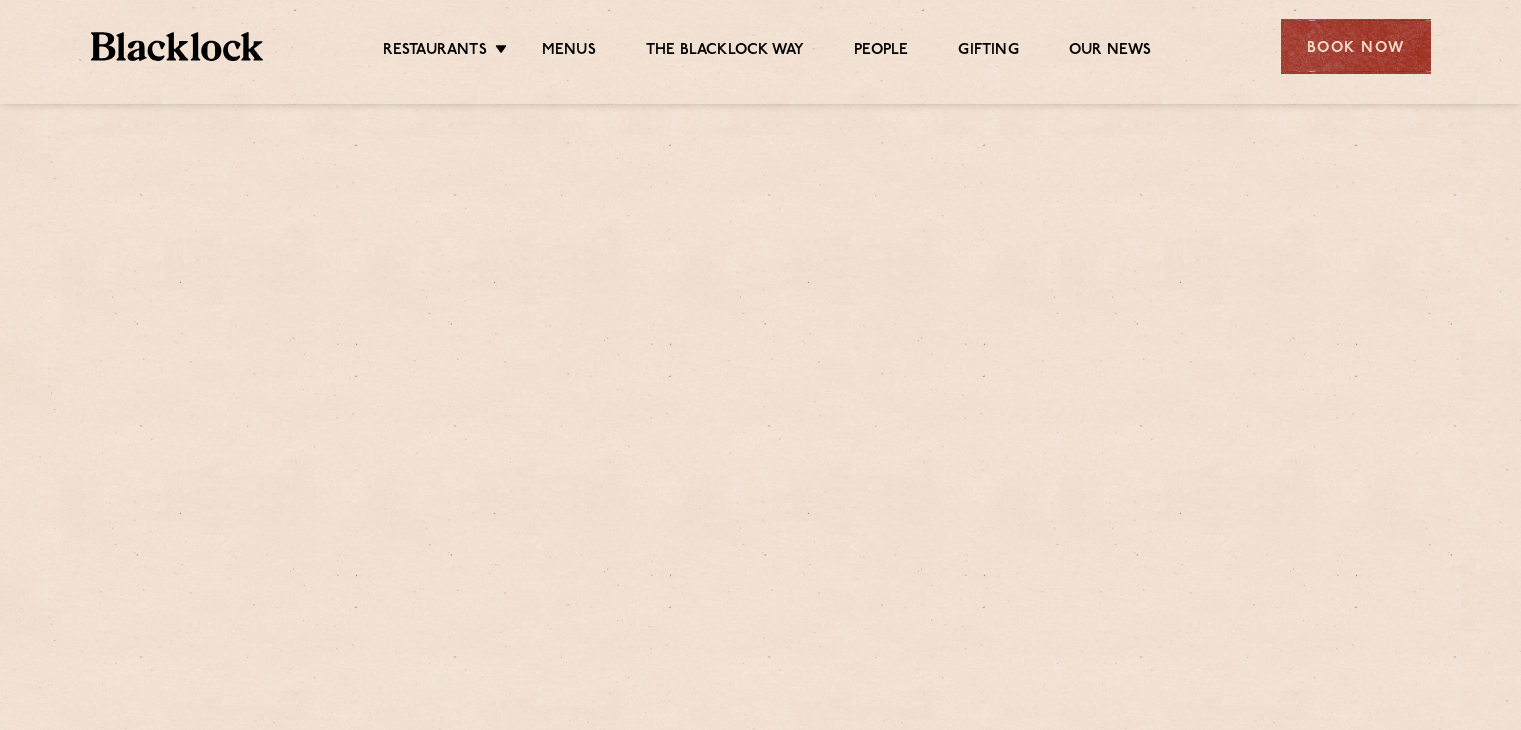 scroll, scrollTop: 0, scrollLeft: 0, axis: both 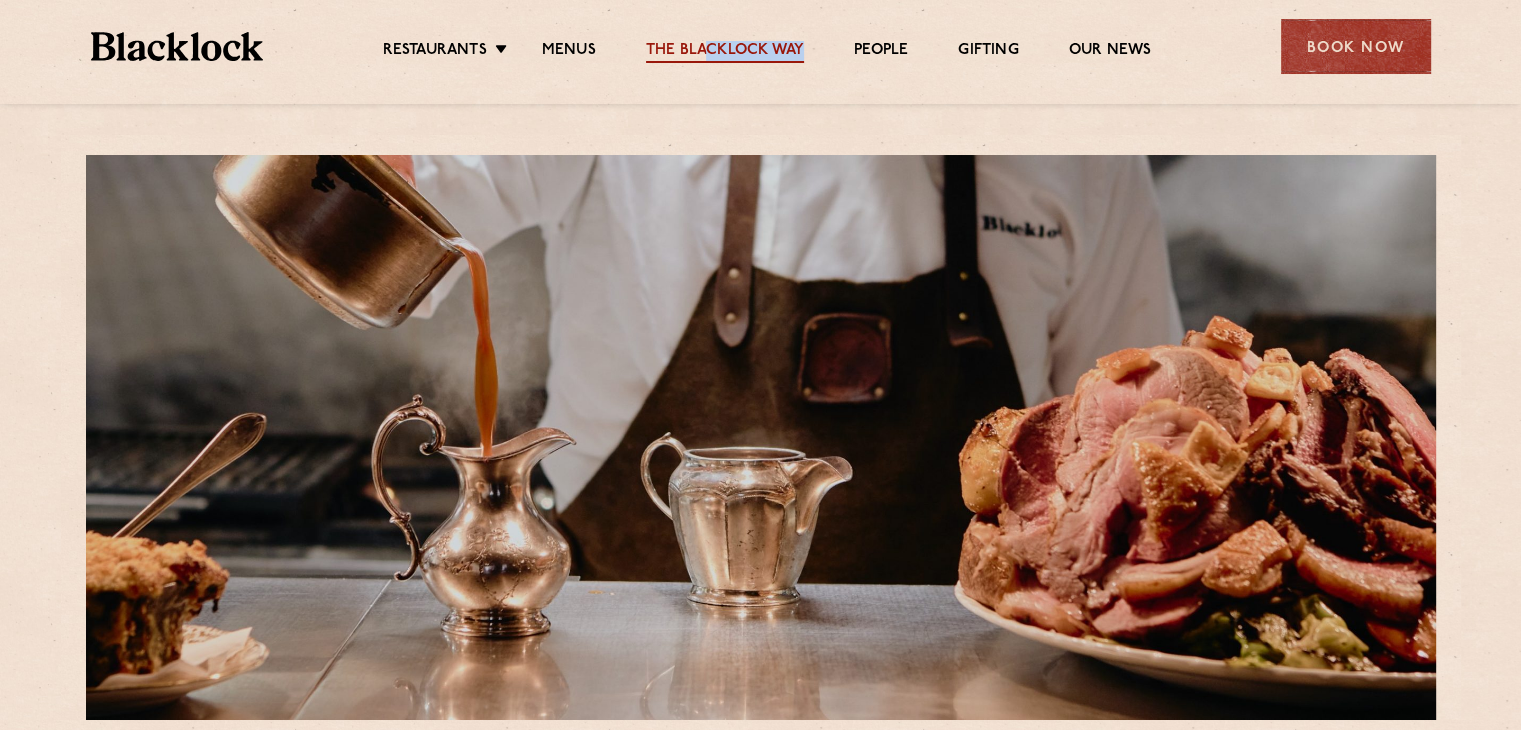 drag, startPoint x: 676, startPoint y: 63, endPoint x: 704, endPoint y: 52, distance: 30.083218 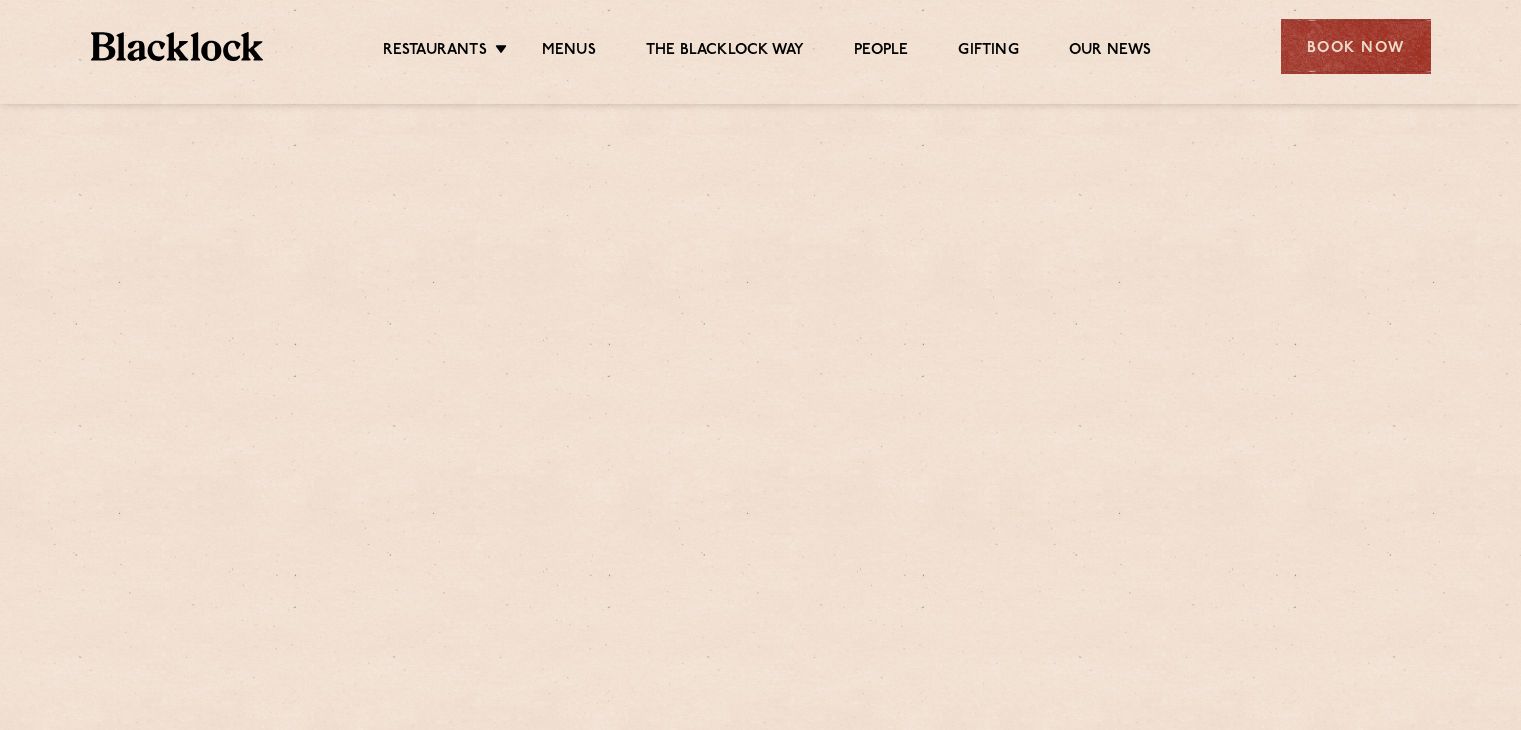 scroll, scrollTop: 0, scrollLeft: 0, axis: both 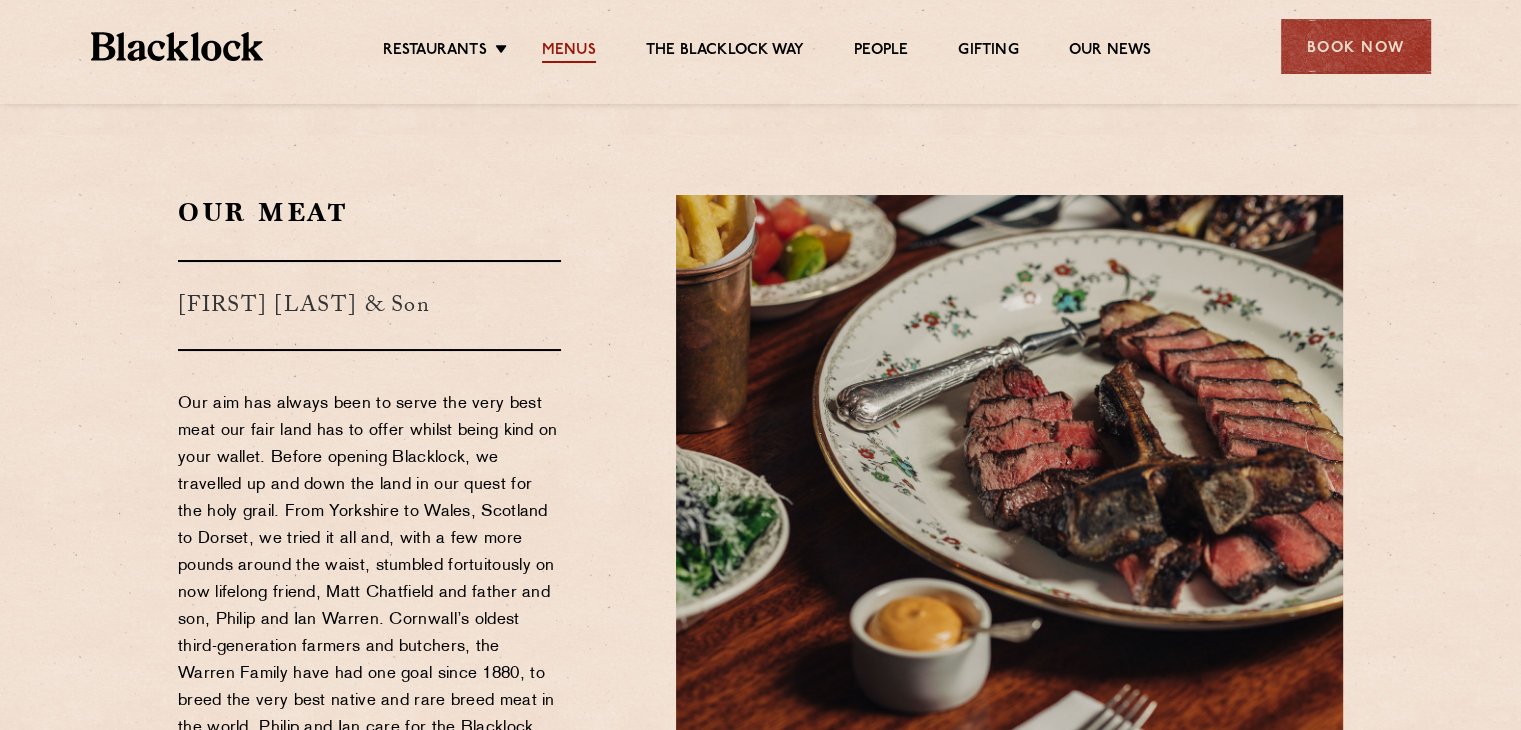 click on "Menus" at bounding box center (569, 52) 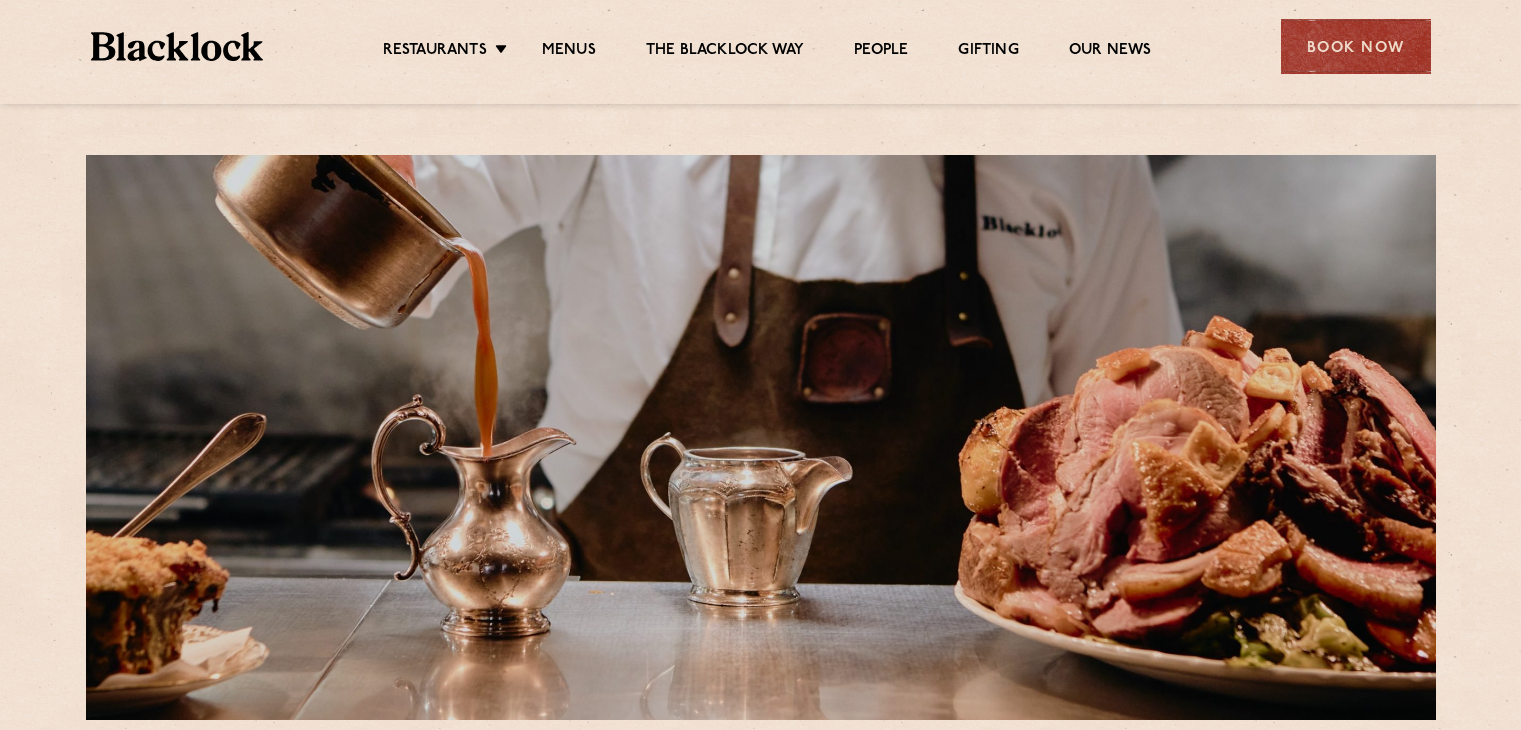 scroll, scrollTop: 0, scrollLeft: 0, axis: both 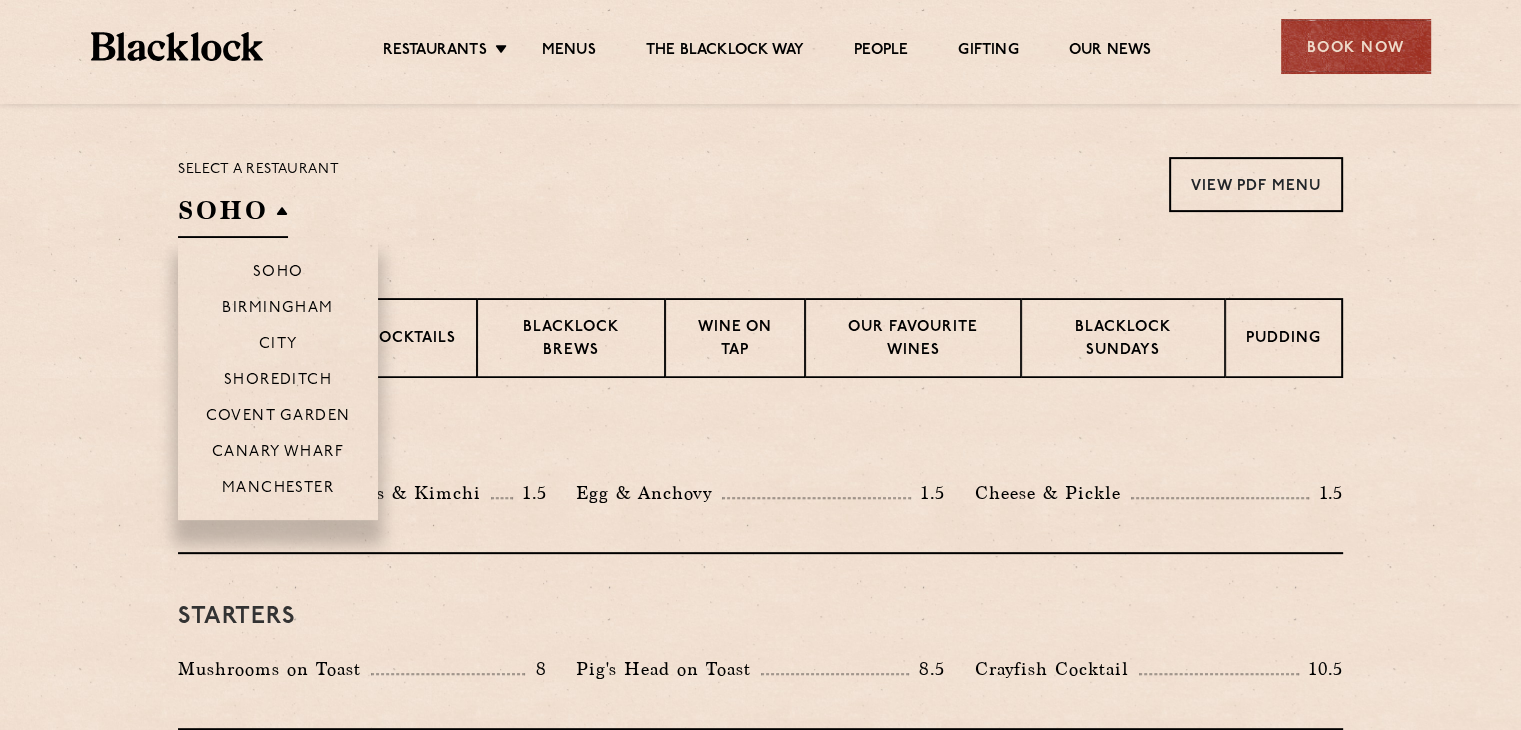 click on "Soho" at bounding box center (278, 263) 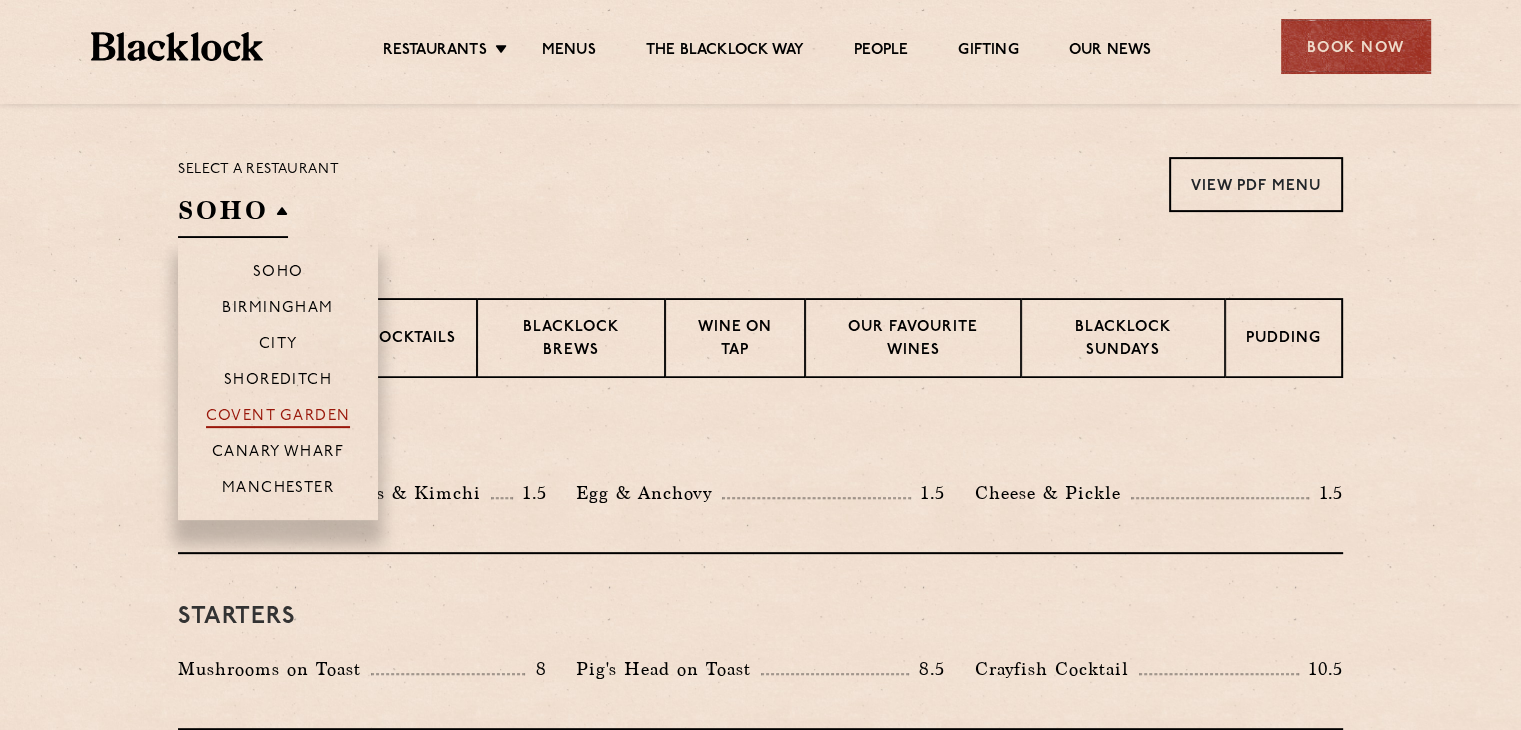 click on "Covent Garden" at bounding box center [278, 418] 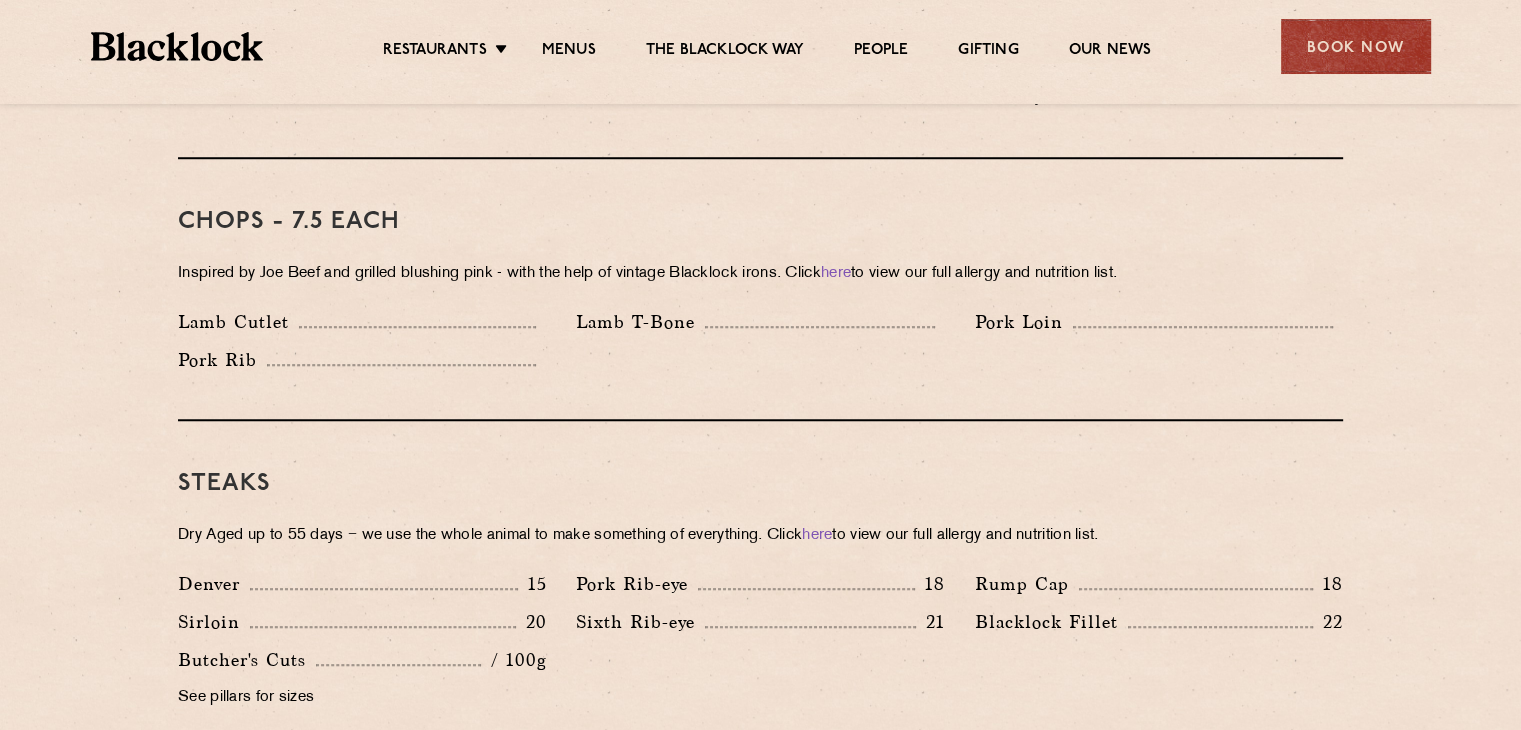 scroll, scrollTop: 1554, scrollLeft: 0, axis: vertical 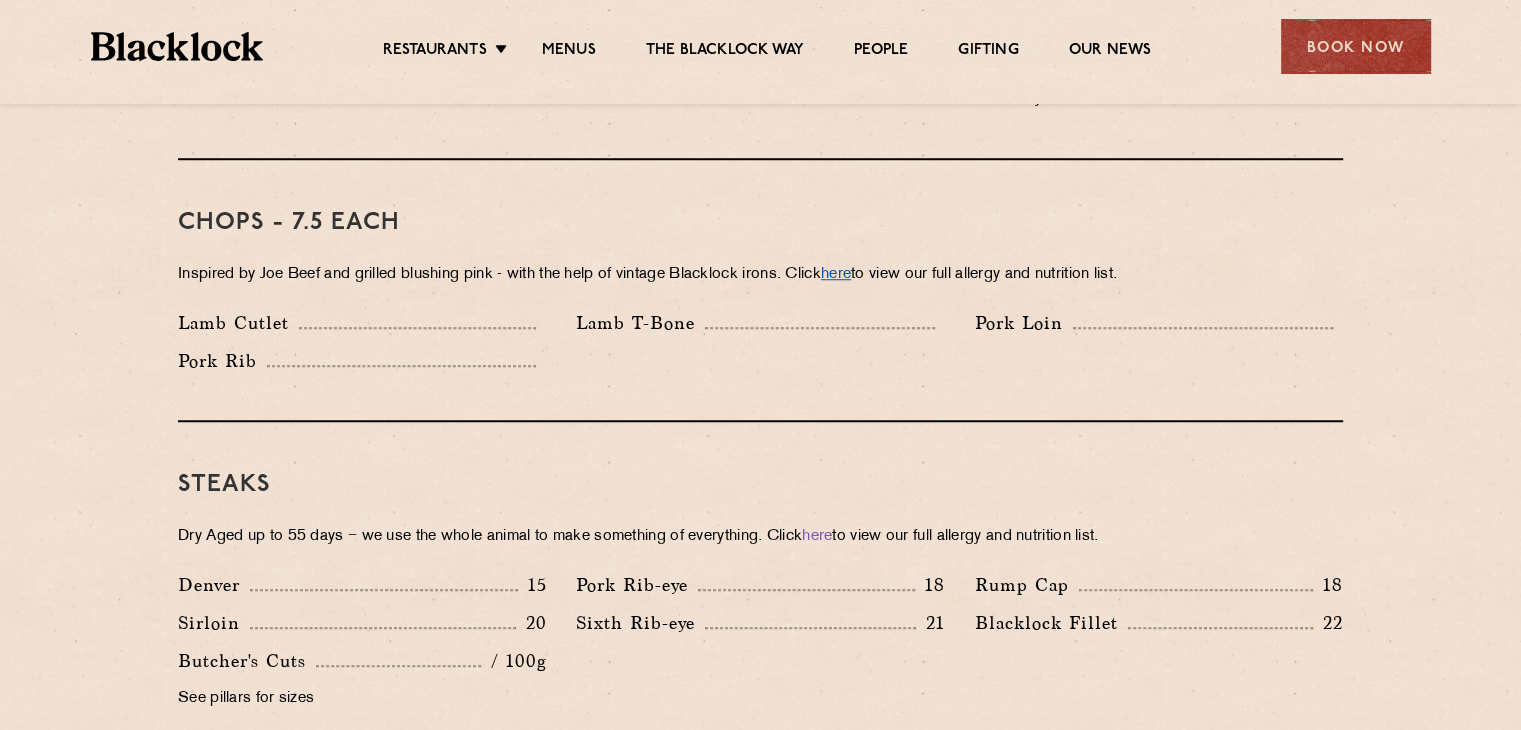 click on "here" at bounding box center (836, 274) 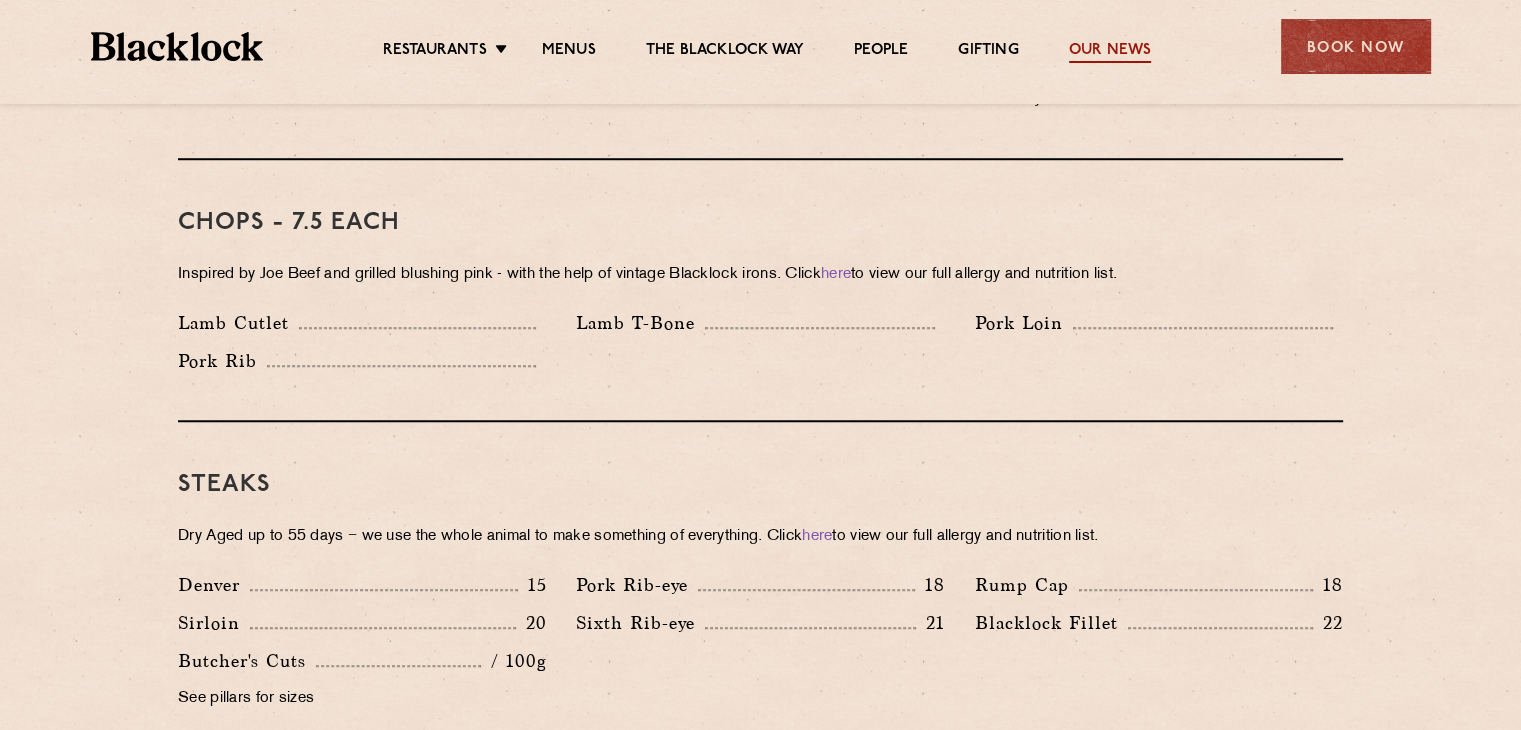 click on "Our News" at bounding box center (1110, 52) 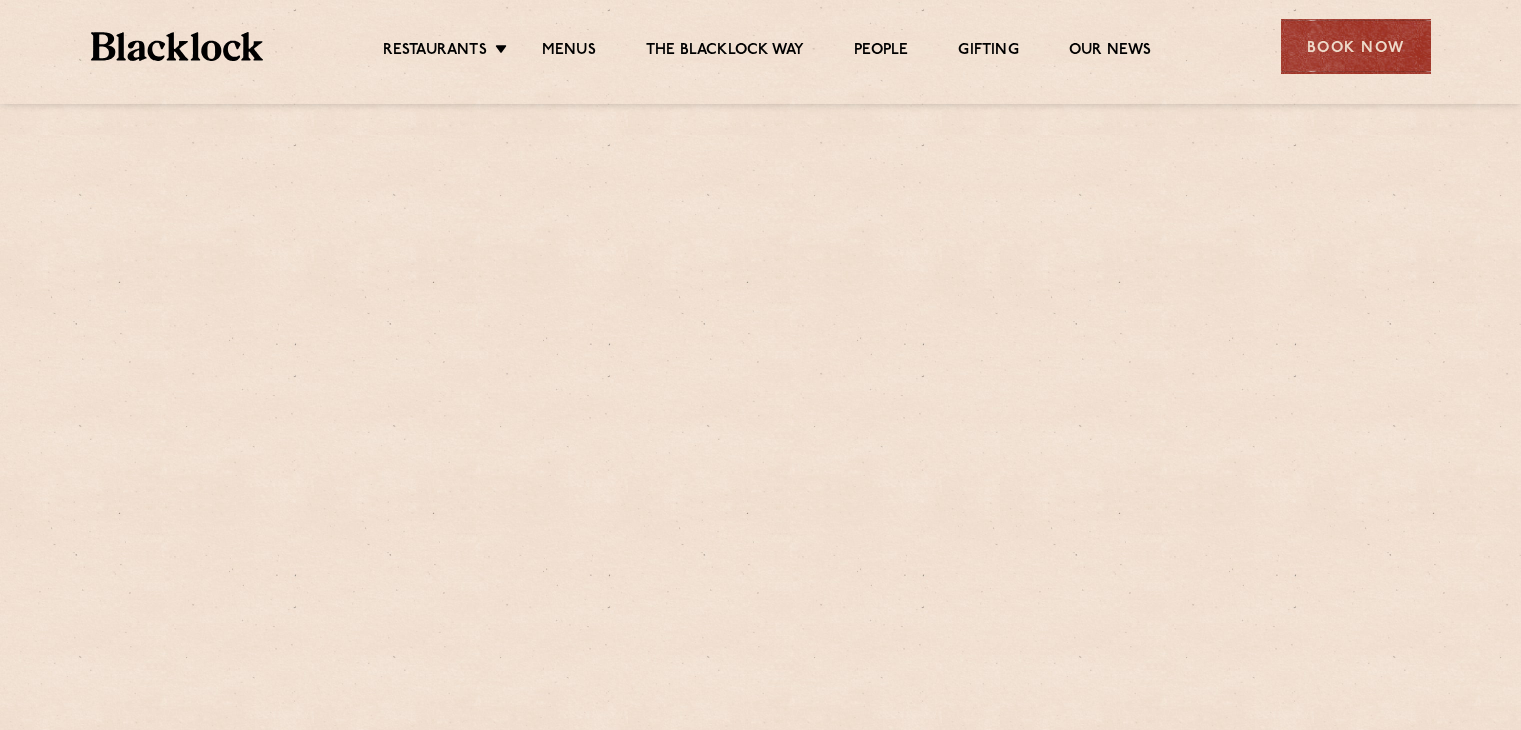 scroll, scrollTop: 0, scrollLeft: 0, axis: both 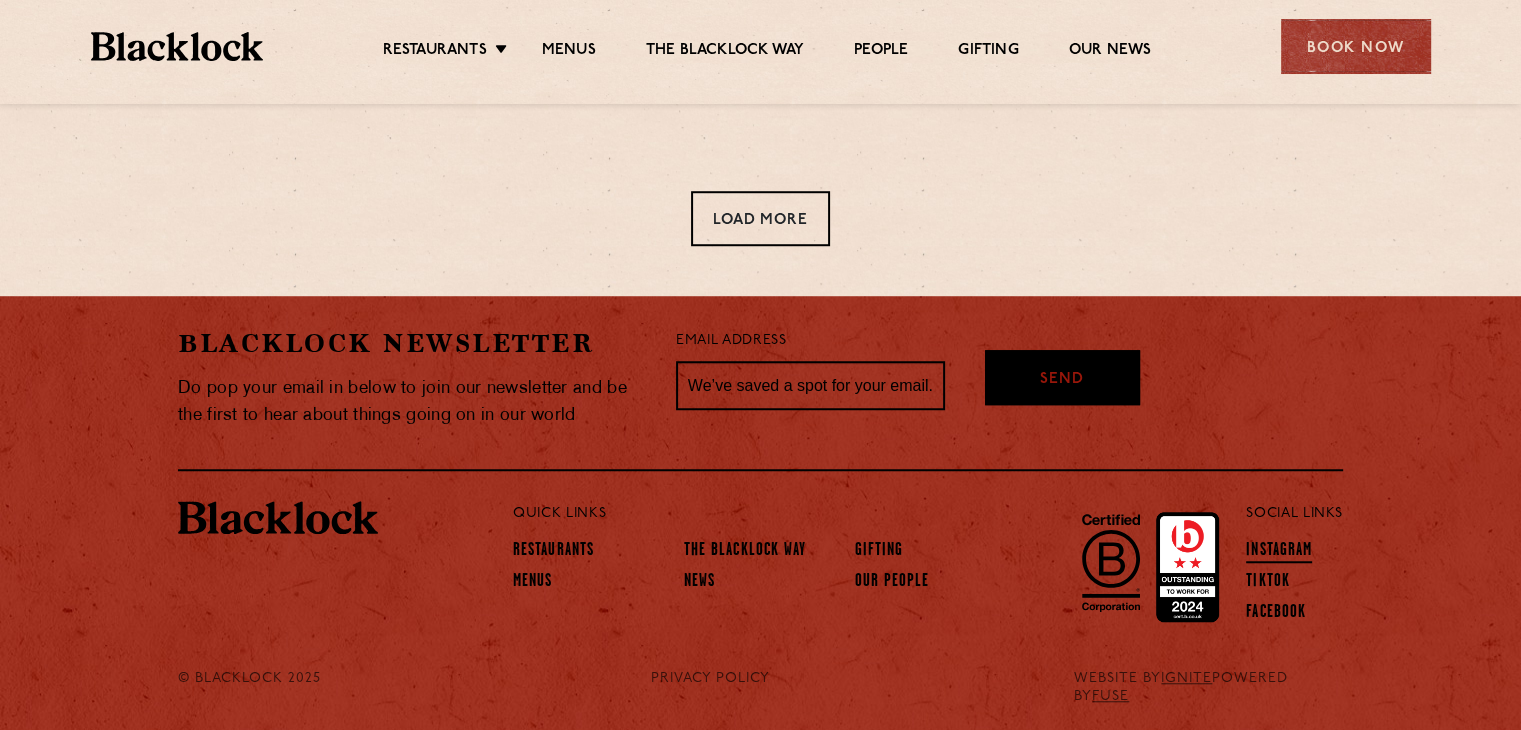 click on "Instagram" at bounding box center (1279, 552) 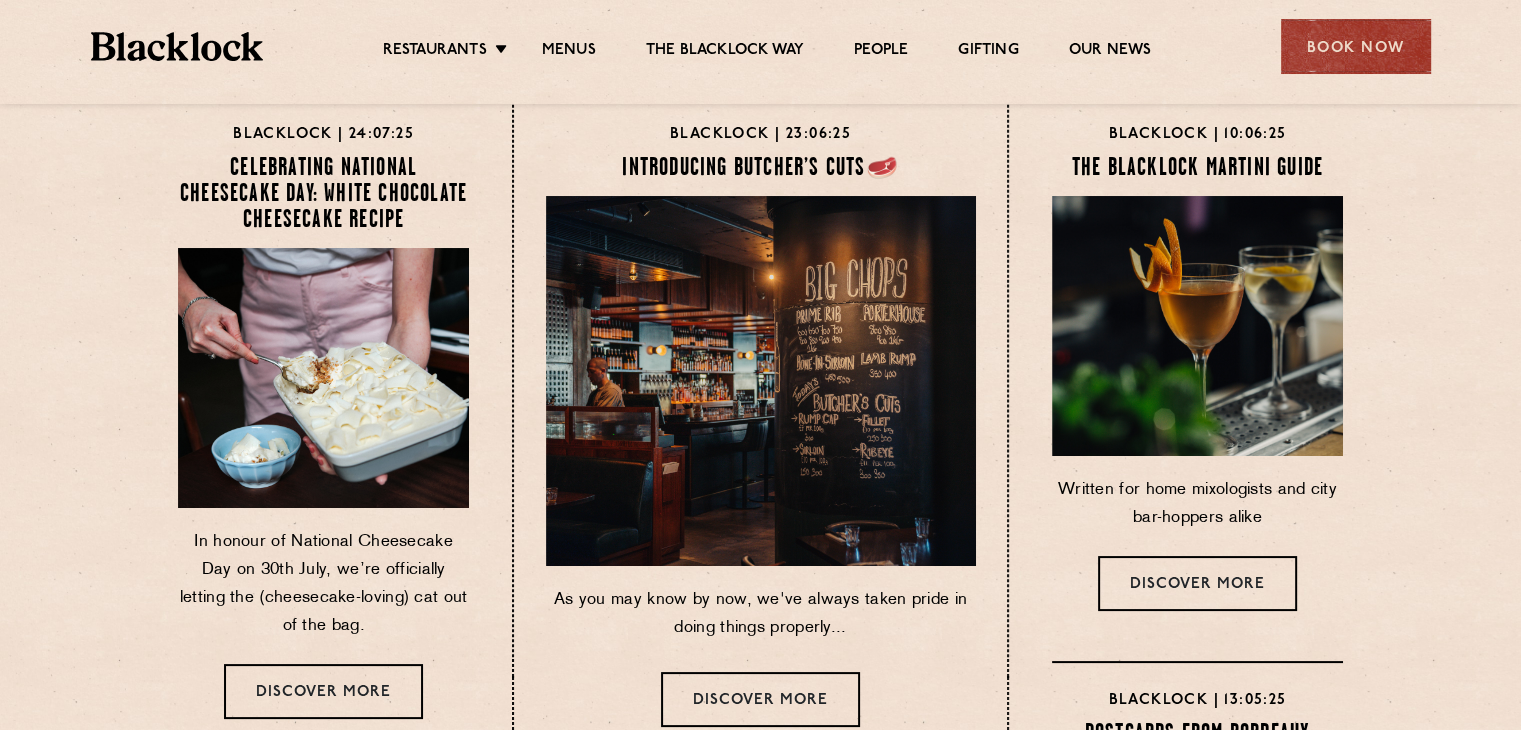 scroll, scrollTop: 0, scrollLeft: 0, axis: both 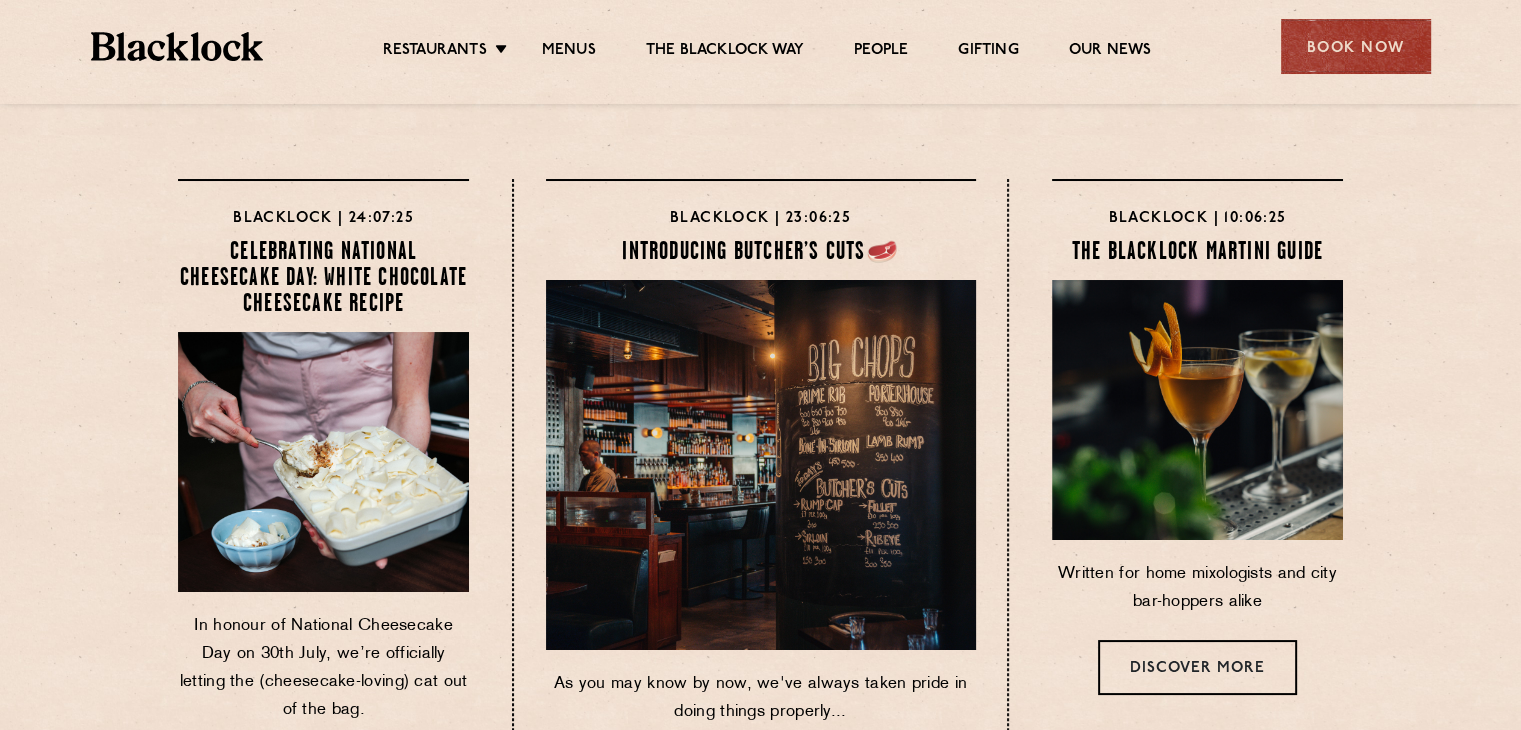 click on "INTRODUCING BUTCHER’S CUTS🥩​​​​​​​" at bounding box center [761, 253] 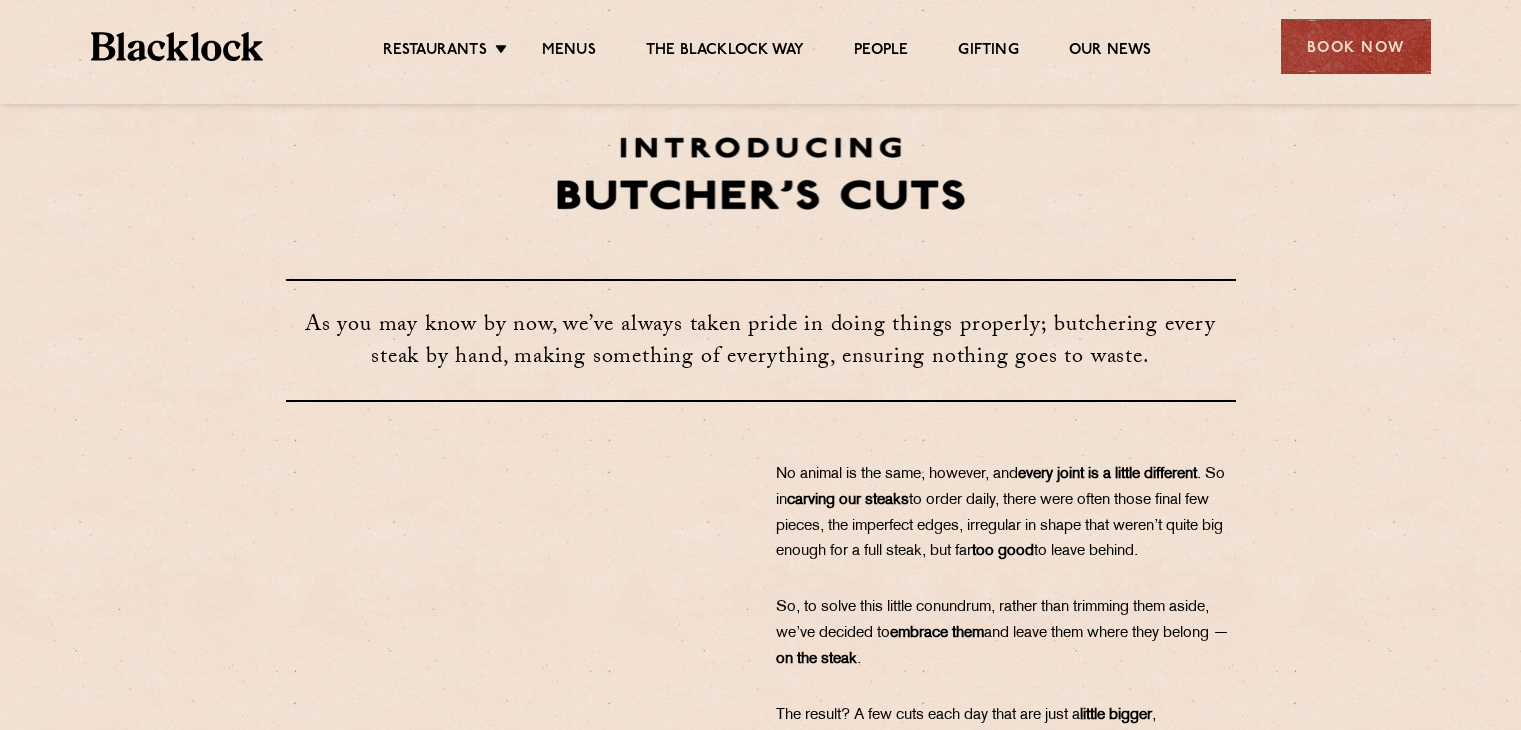 scroll, scrollTop: 0, scrollLeft: 0, axis: both 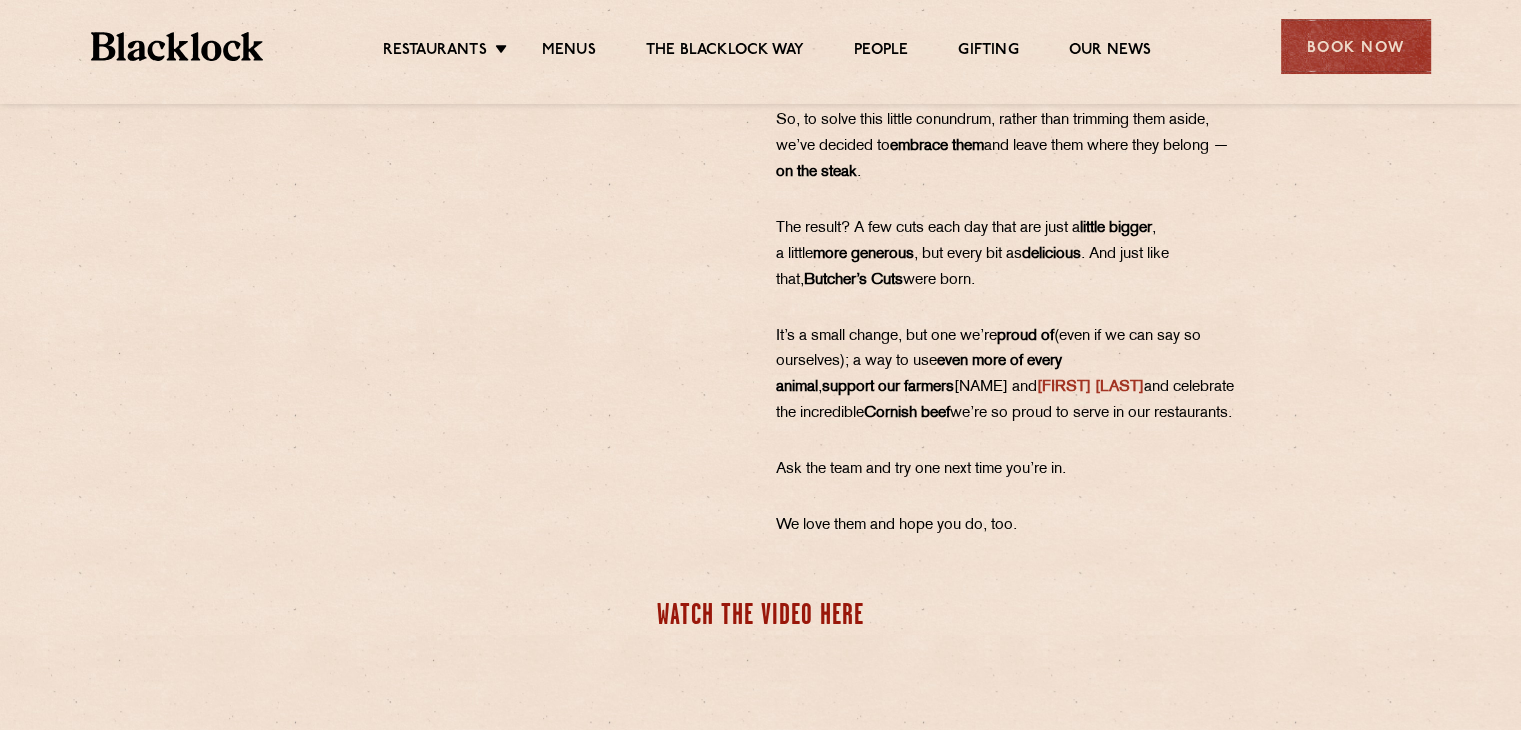 click on "Restaurants Soho City Shoreditch Covent Garden Canary Wharf Manchester Birmingham Menus The Blacklock Way People Gifting Our News Book Now                 Book Now Restaurants Soho City Covent Garden Shoreditch Canary Wharf Manchester Birmingham Menus Giftcards The Blacklock Way People Blacklock News Contact             As you may know by now, we’ve always taken pride in doing things properly; butchering every steak by hand, making something of everything, ensuring nothing goes to waste. No animal is the same, however, and  every joint is a little different . So in  carving our steaks  to order daily, there were often those final few pieces, the imperfect edges, irregular in shape that weren’t quite big enough for a full steak, but far  too good  to leave behind. So, to solve this little conundrum, rather than trimming them aside, we’ve decided to  embrace them  and leave them where they belong —  on the steak . The result? A few cuts each day that are just a  little bigger   of" at bounding box center (760, 104) 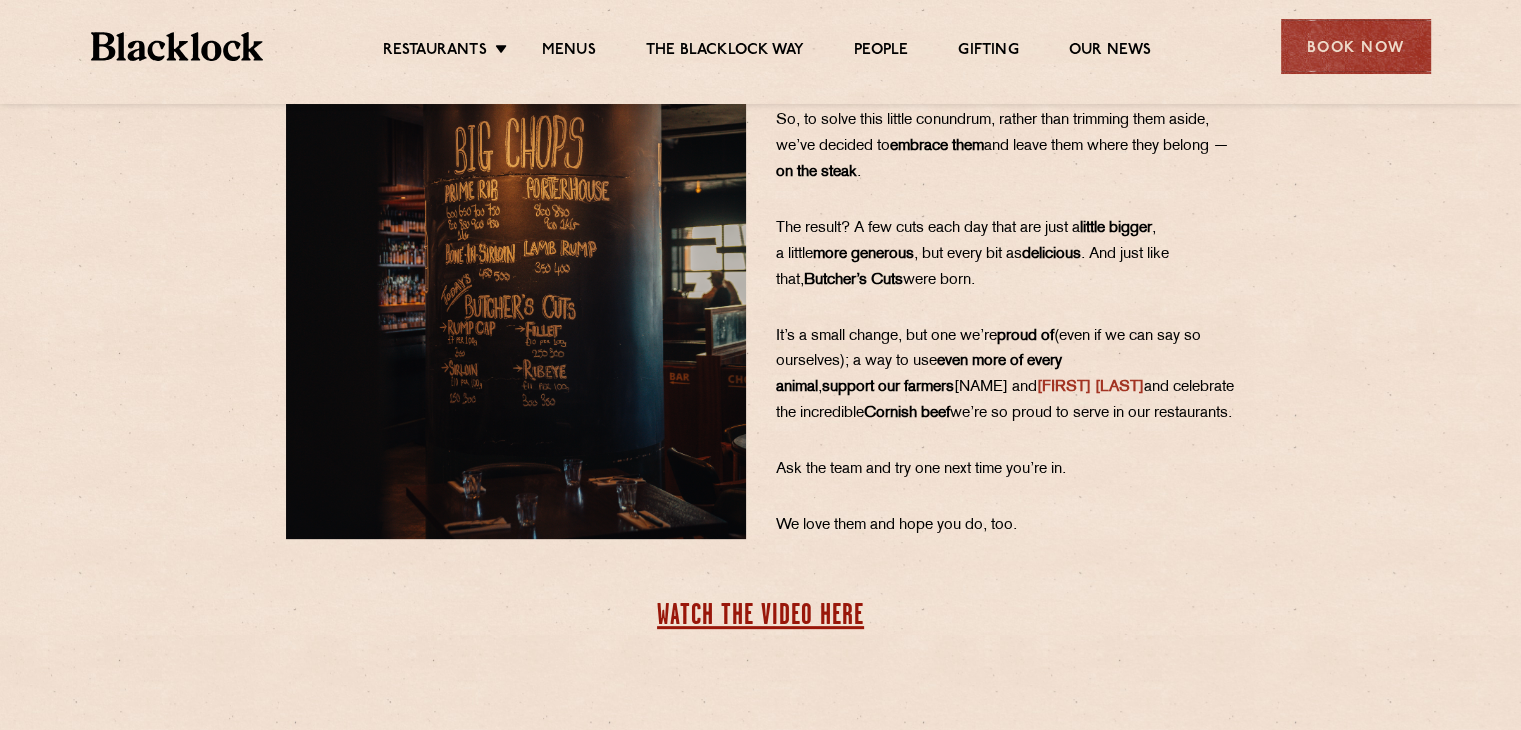 click on "Watch the video here" at bounding box center [760, 616] 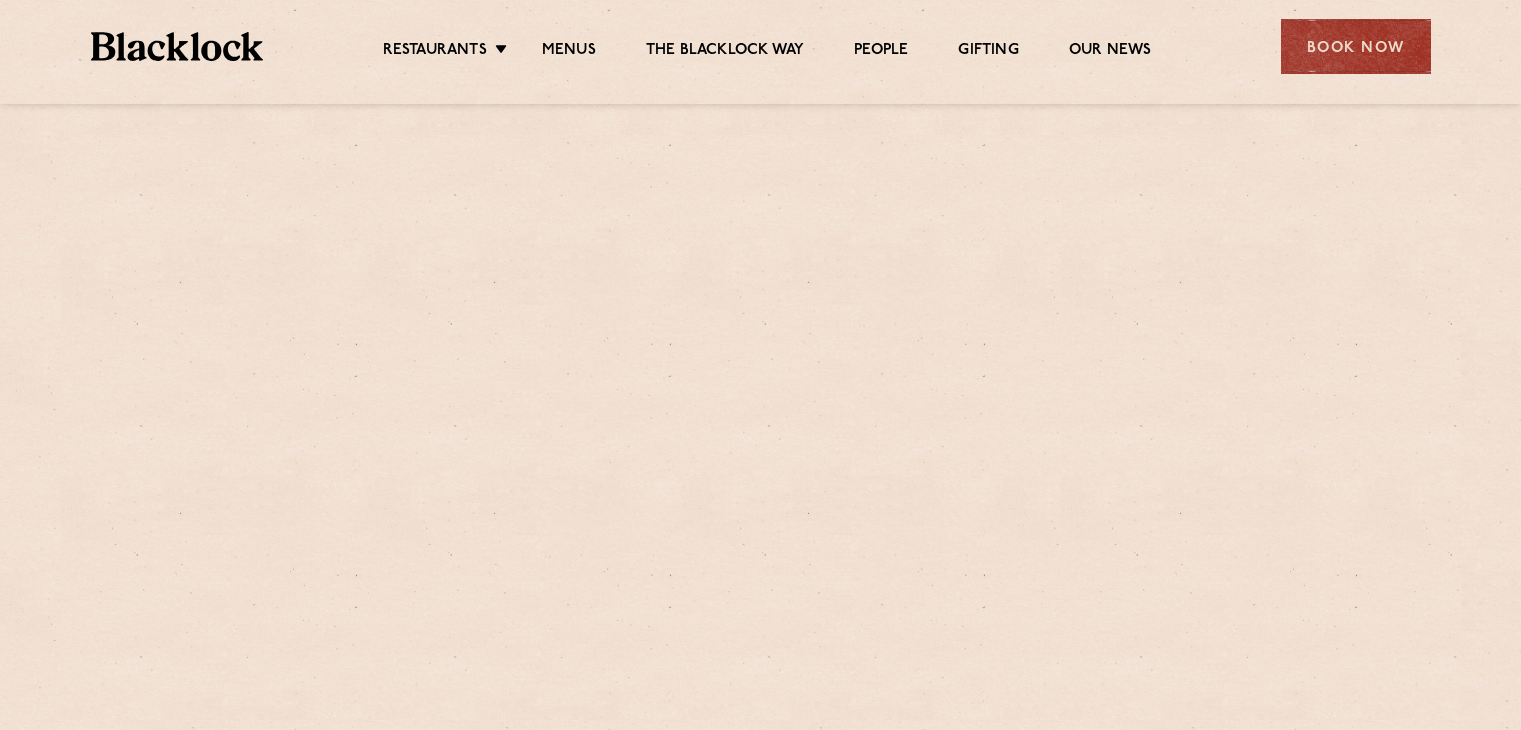 scroll, scrollTop: 0, scrollLeft: 0, axis: both 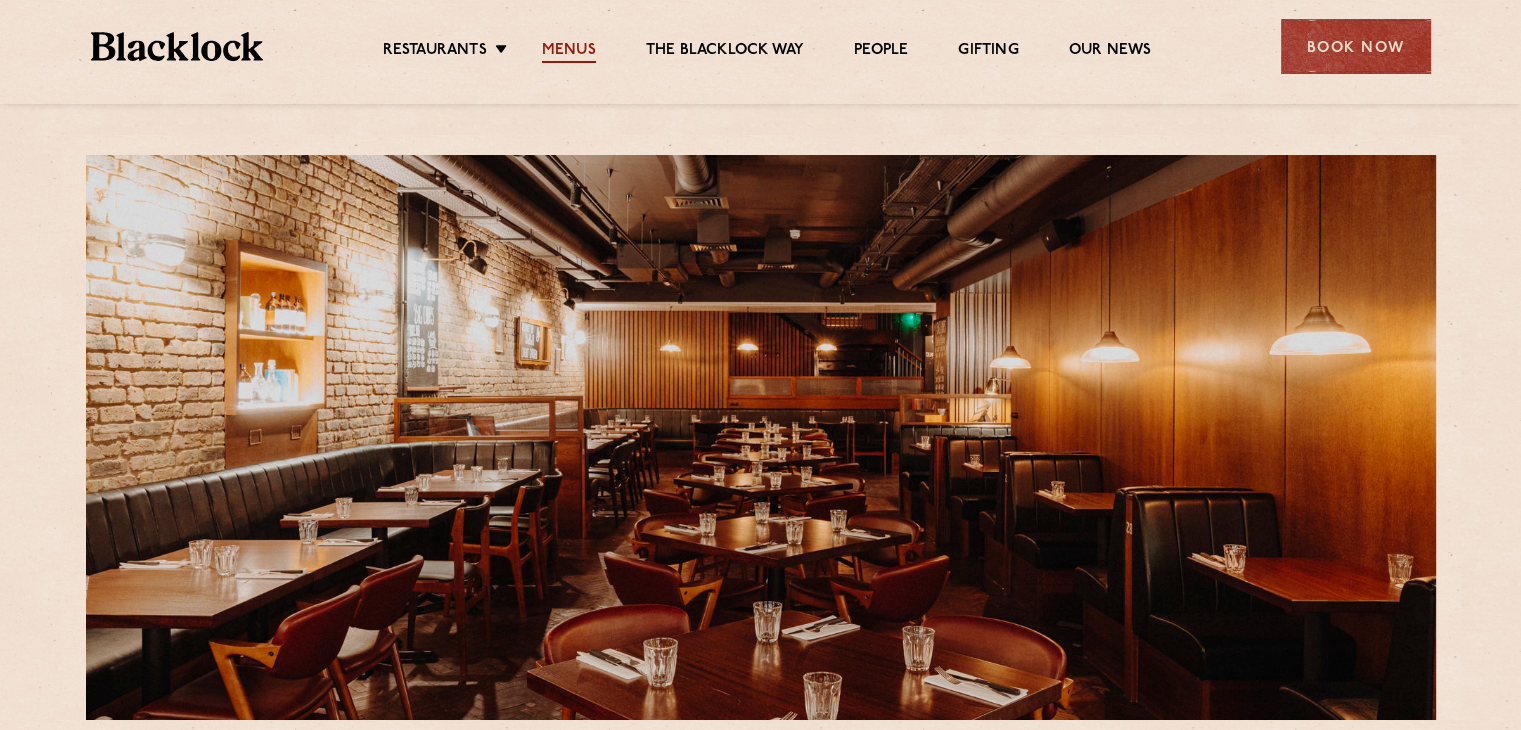 click on "Menus" at bounding box center (569, 52) 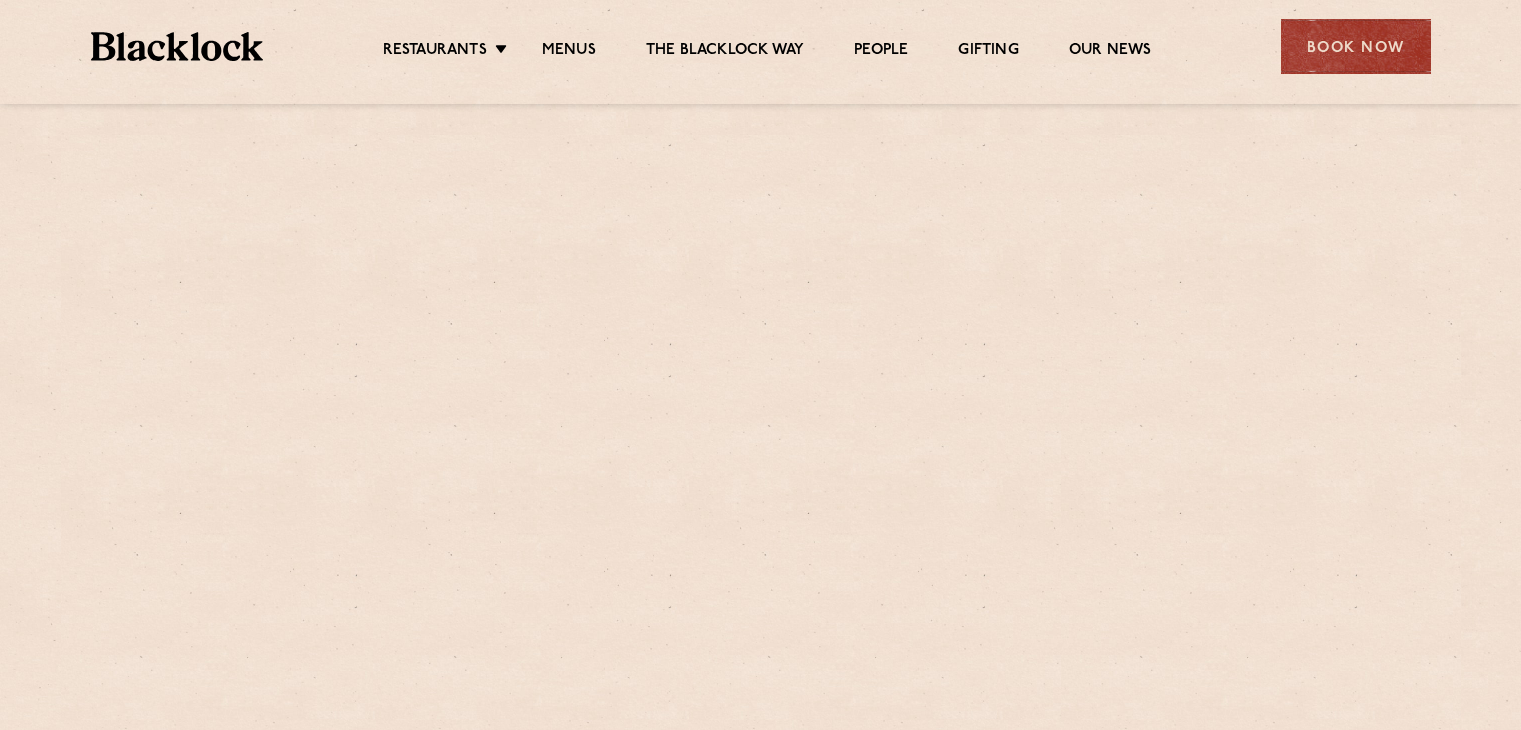 scroll, scrollTop: 0, scrollLeft: 0, axis: both 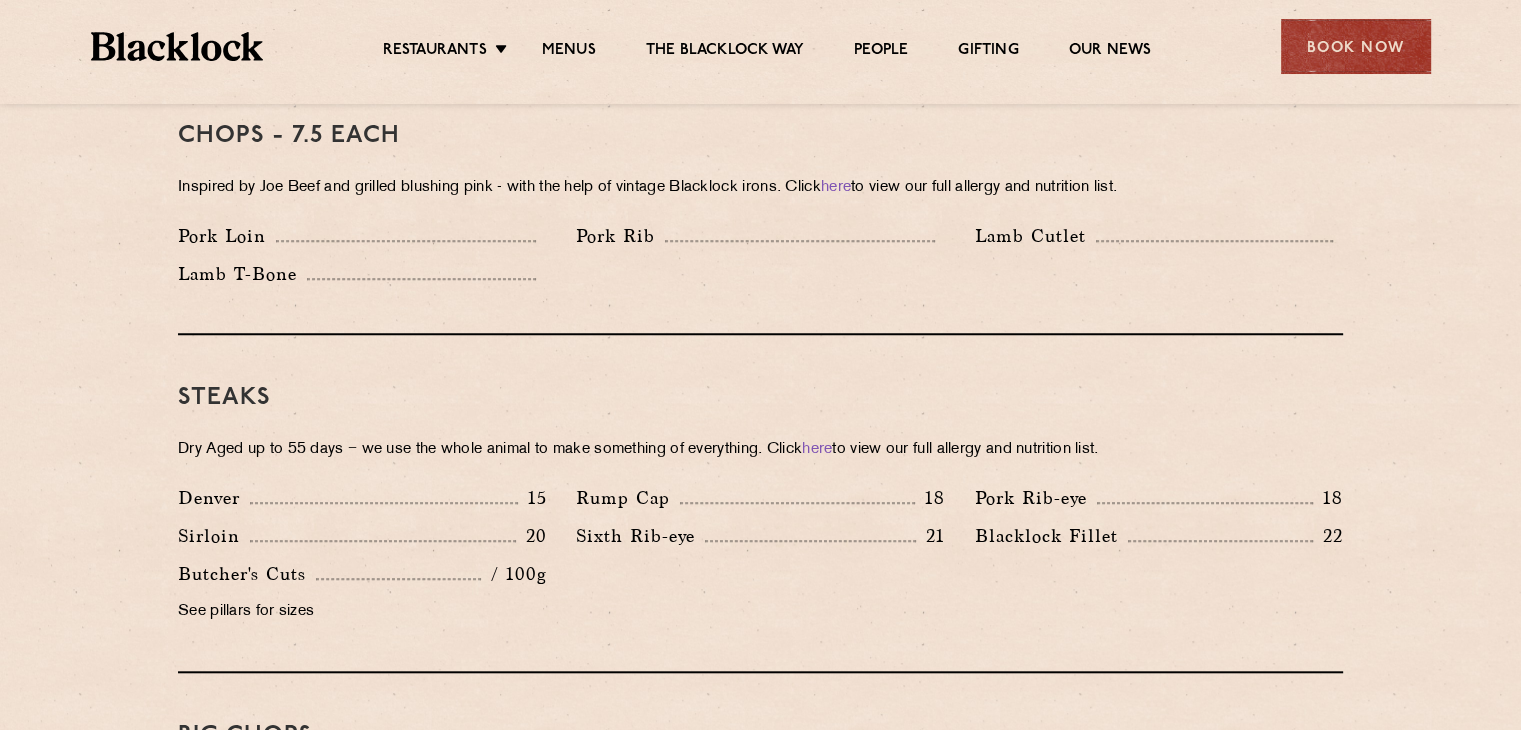 click on "Steaks" at bounding box center [760, 398] 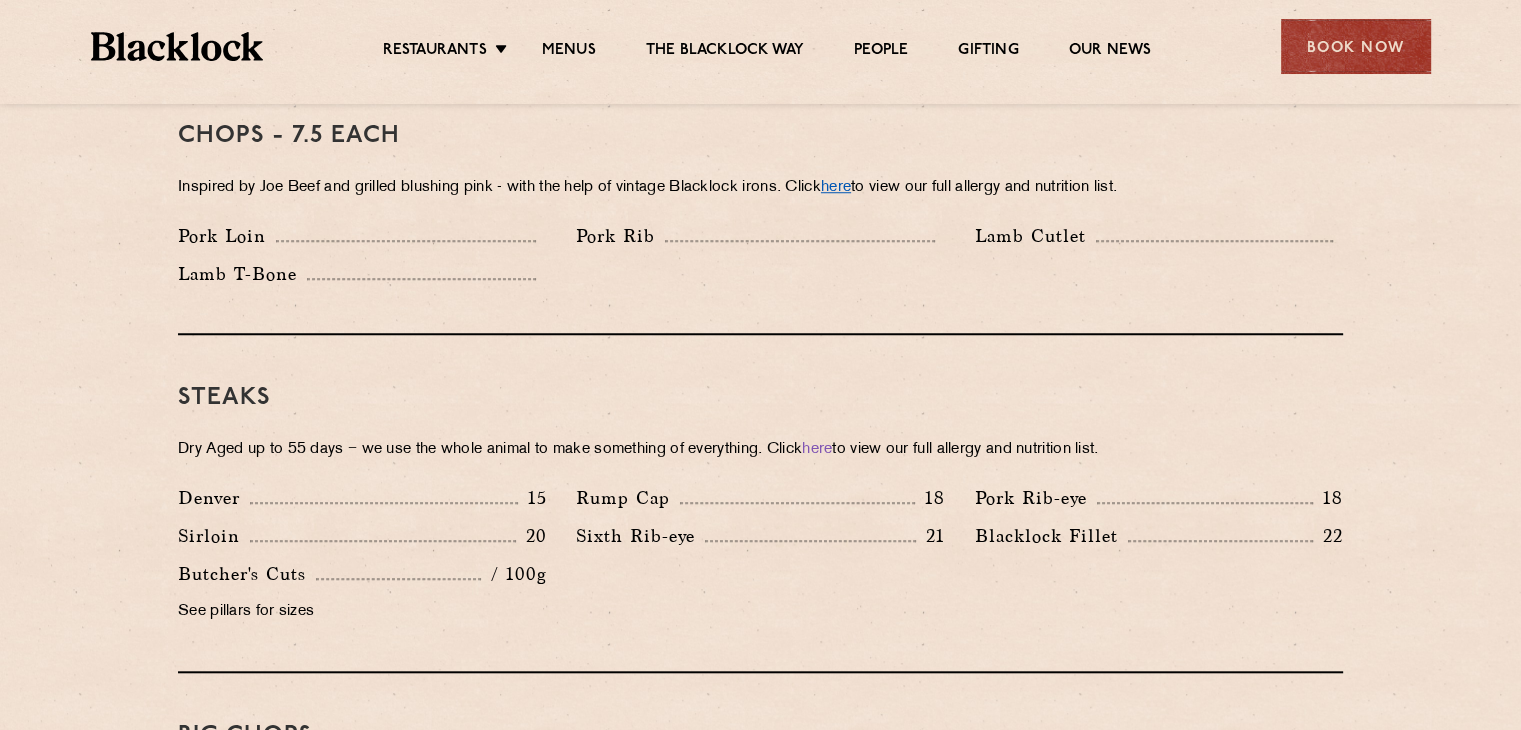 click on "here" at bounding box center [836, 187] 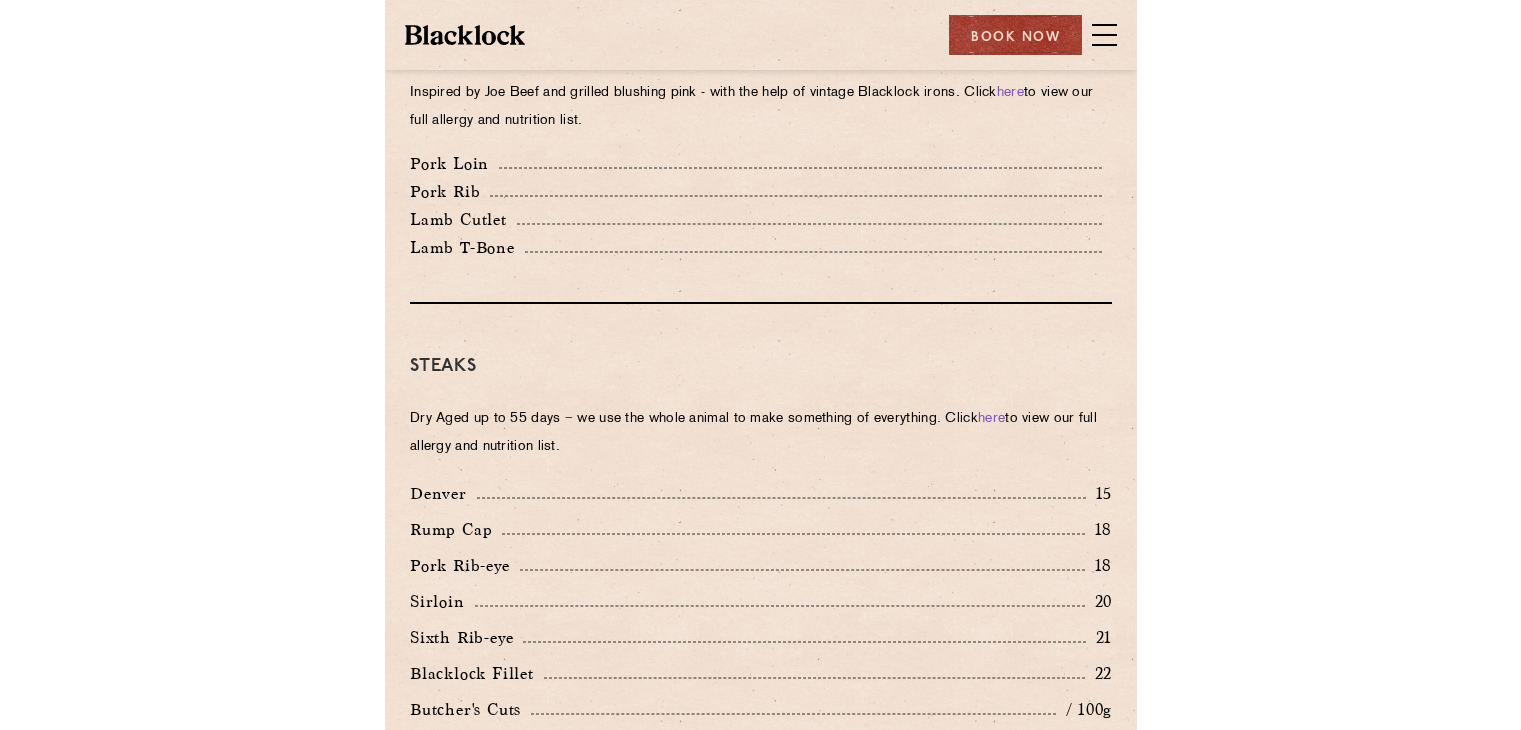 scroll, scrollTop: 1578, scrollLeft: 0, axis: vertical 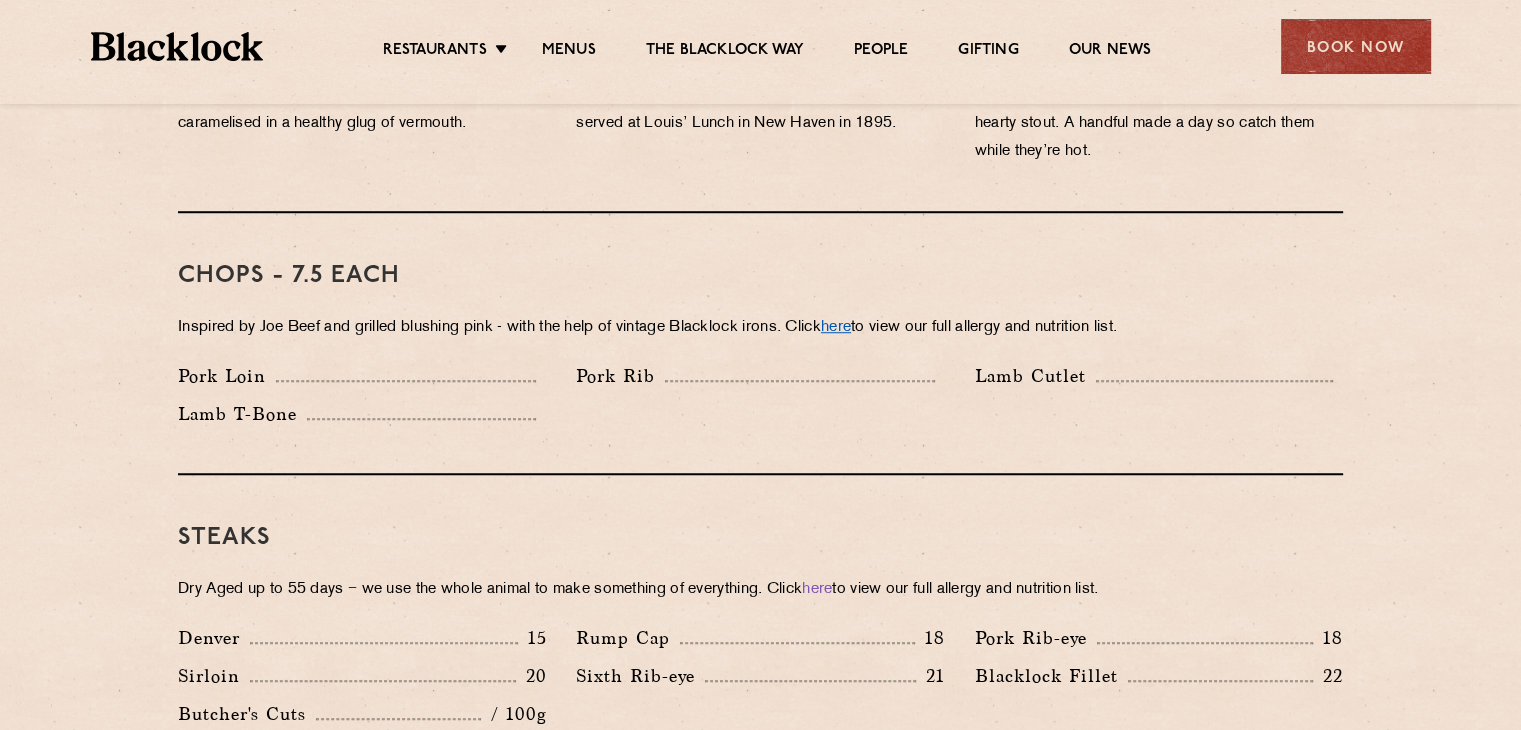 click on "here" at bounding box center [836, 327] 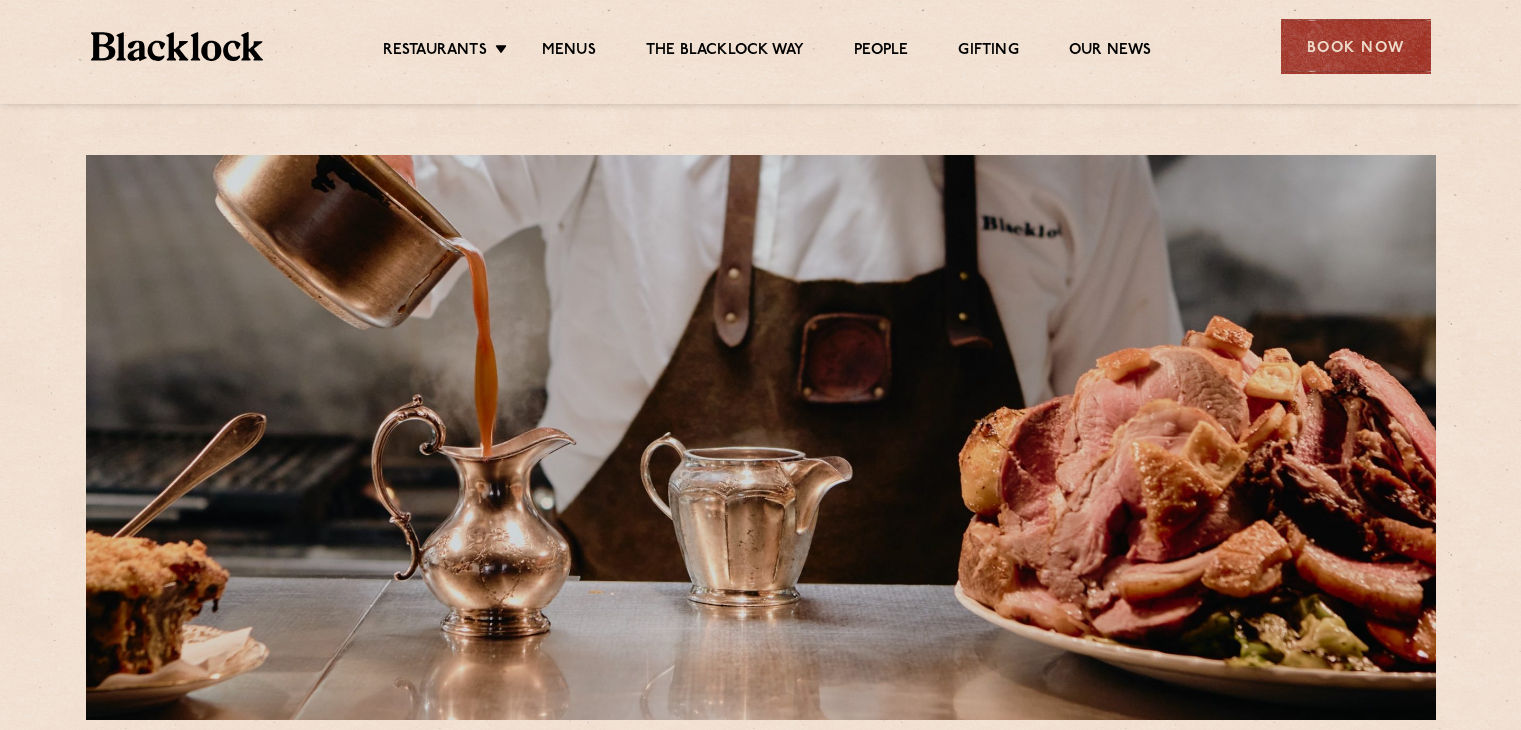 scroll, scrollTop: 0, scrollLeft: 0, axis: both 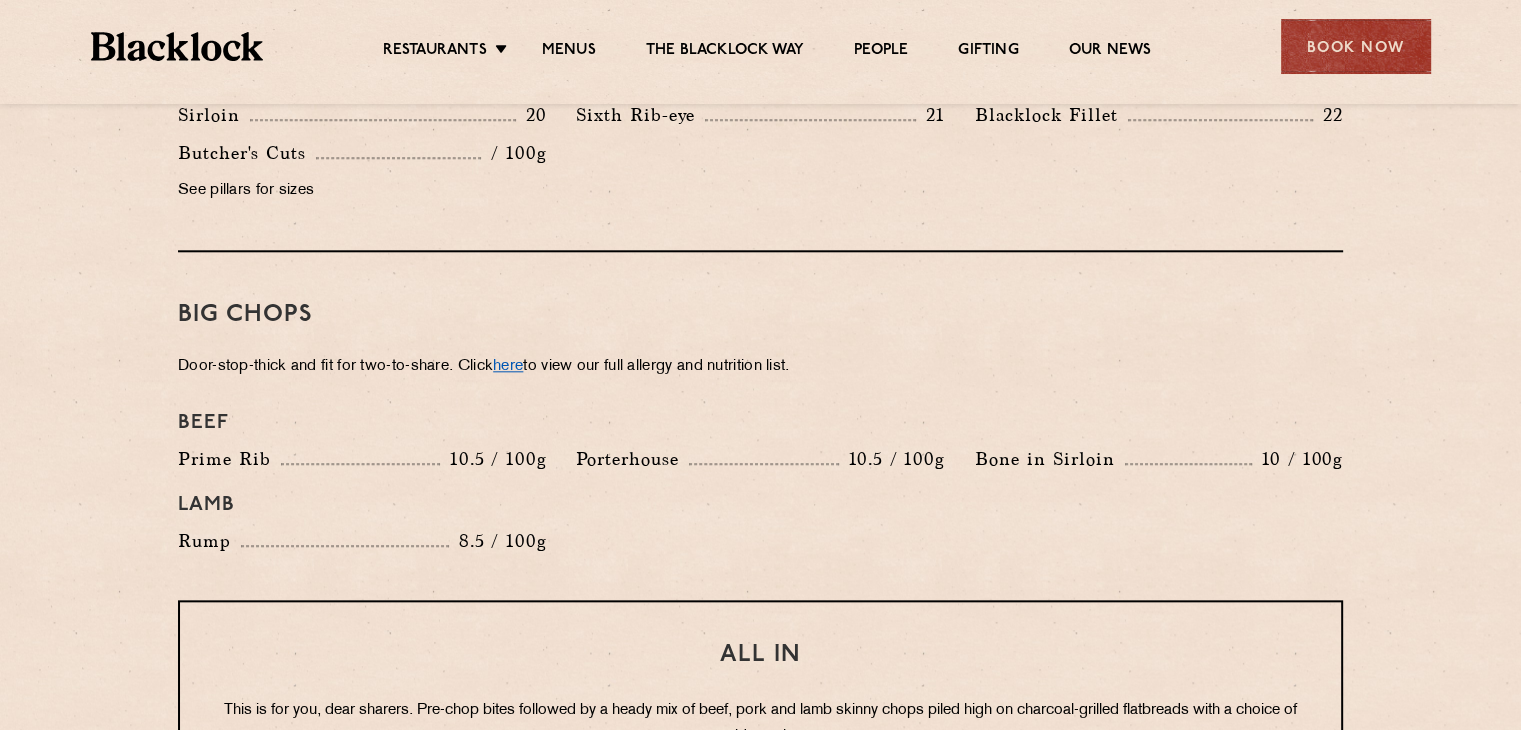 click on "here" at bounding box center (508, 366) 